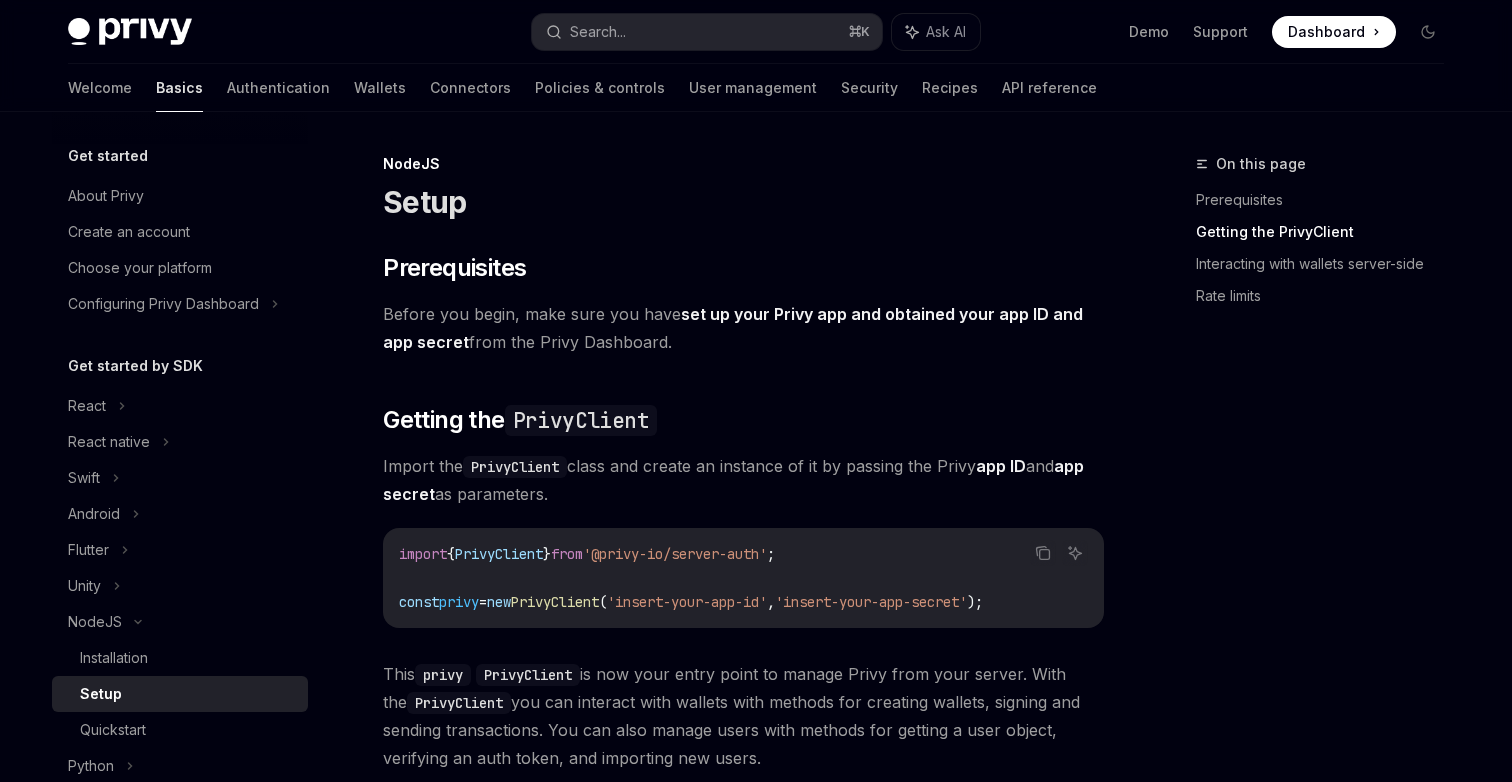 scroll, scrollTop: 935, scrollLeft: 0, axis: vertical 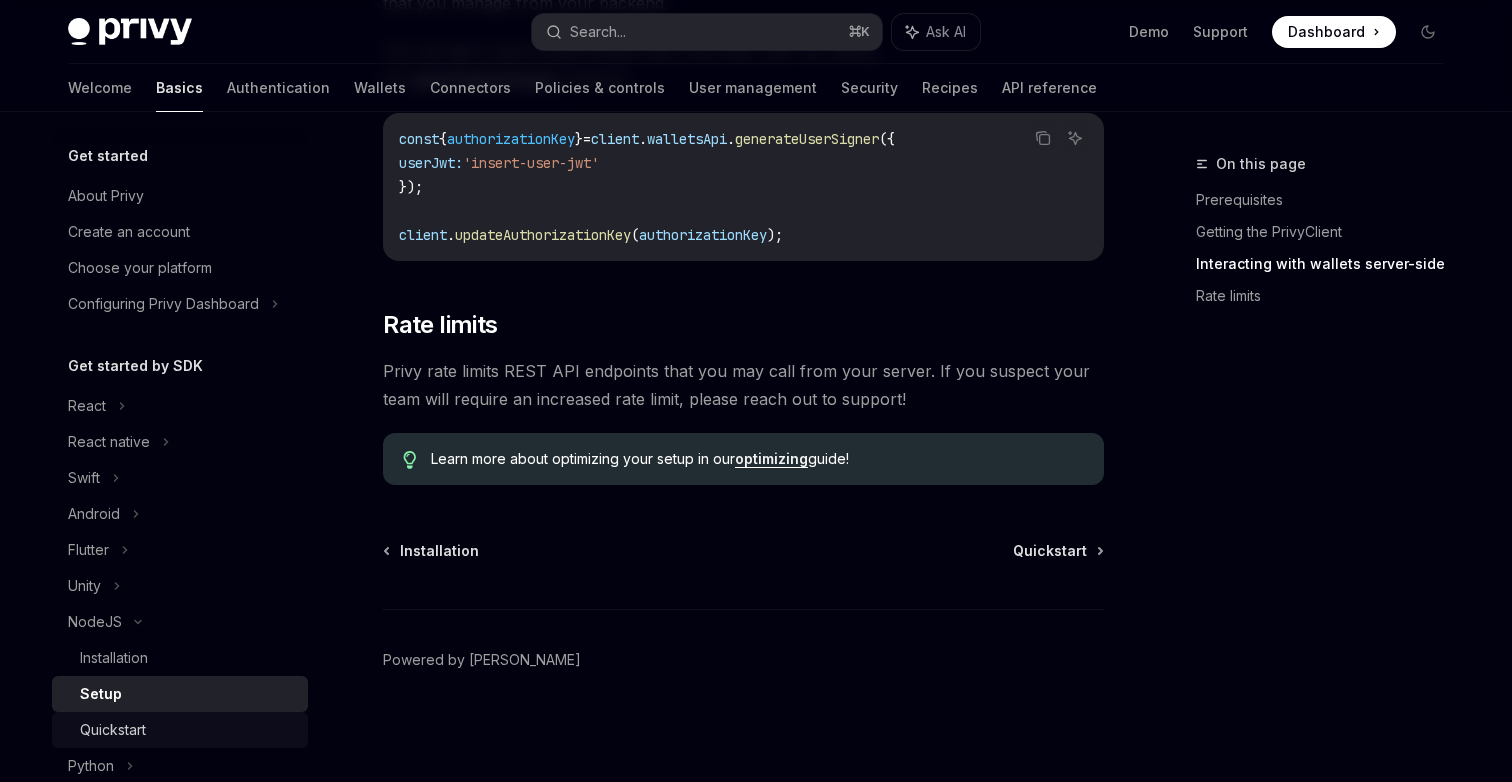 click on "Quickstart" at bounding box center [180, 730] 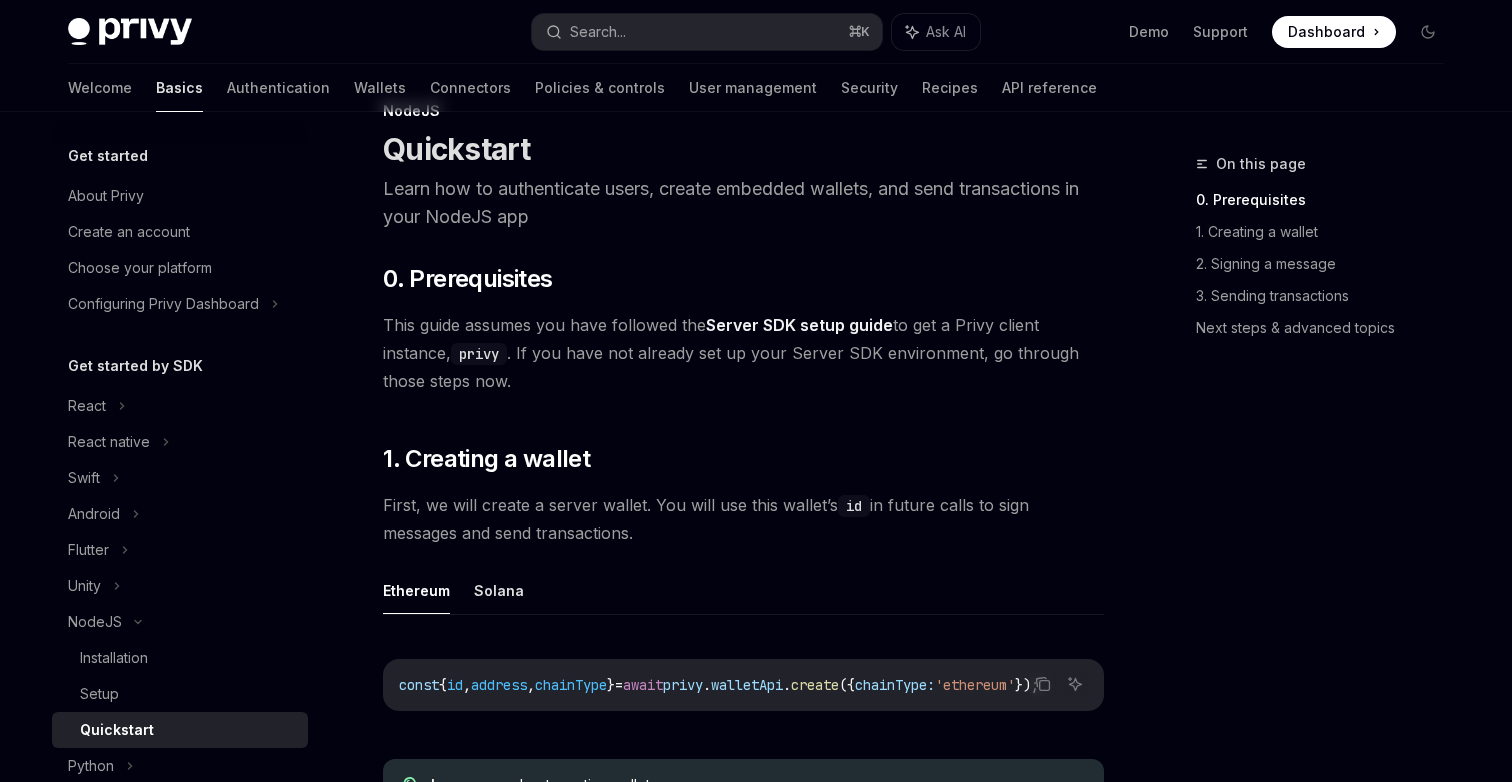 scroll, scrollTop: 0, scrollLeft: 0, axis: both 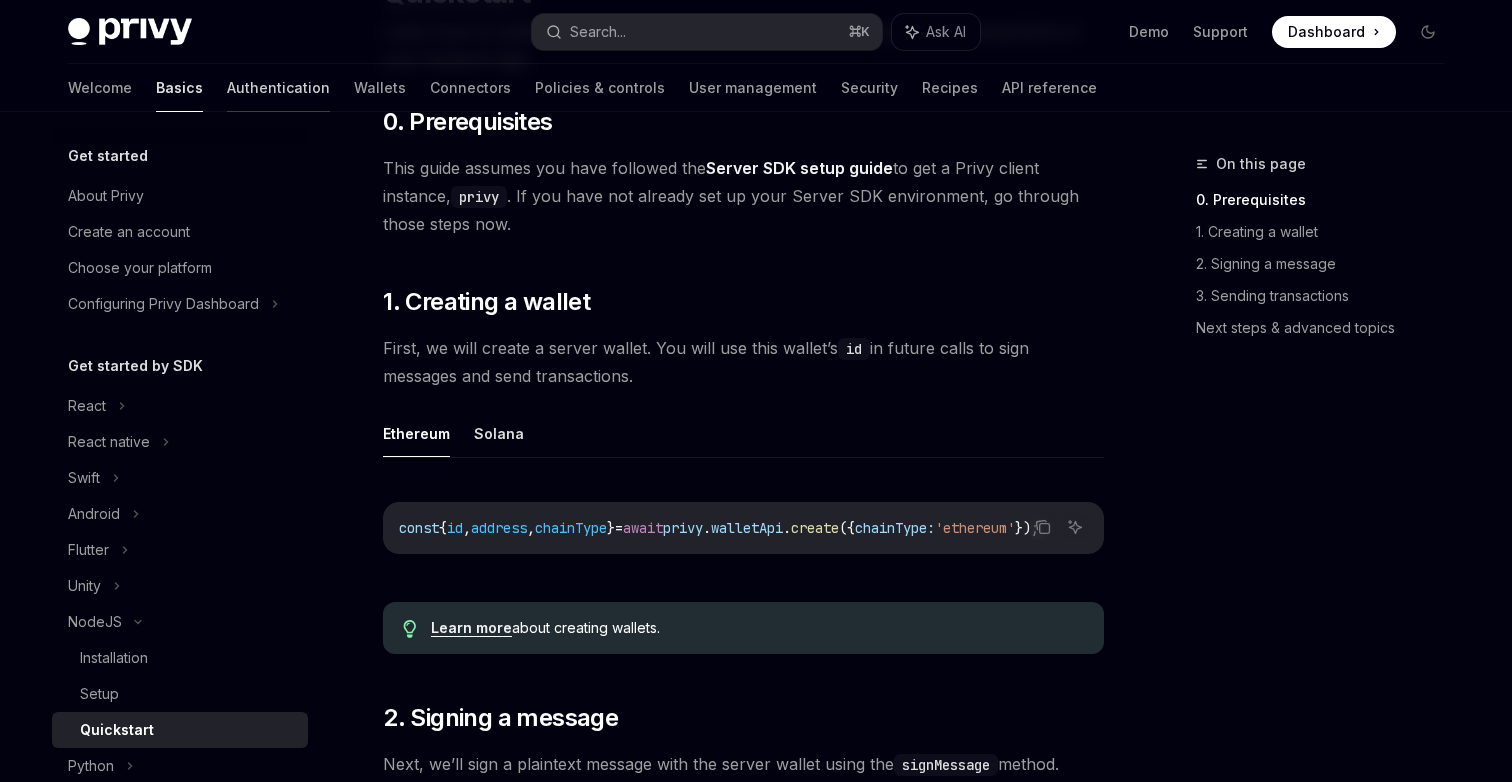 click on "Authentication" at bounding box center (278, 88) 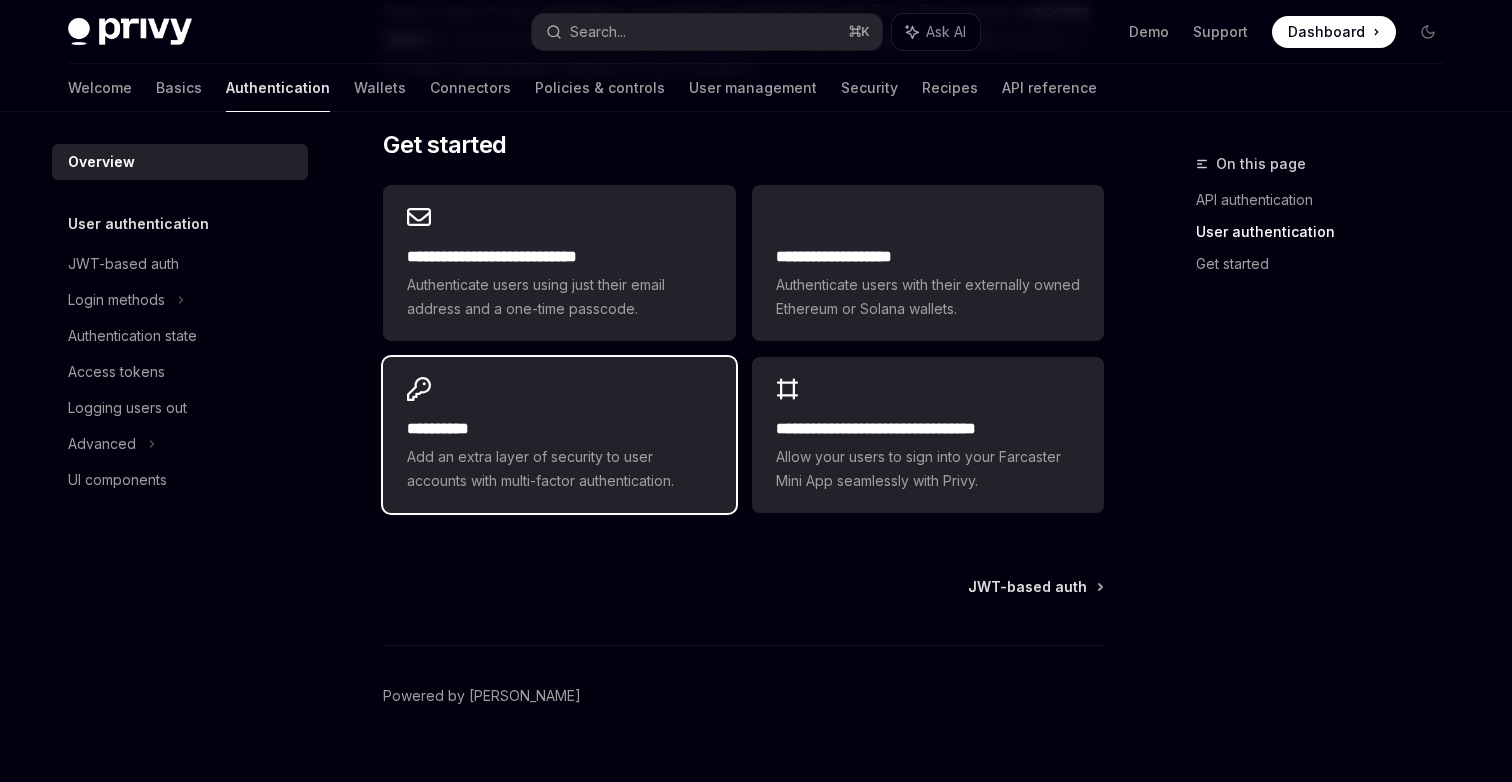 scroll, scrollTop: 1667, scrollLeft: 0, axis: vertical 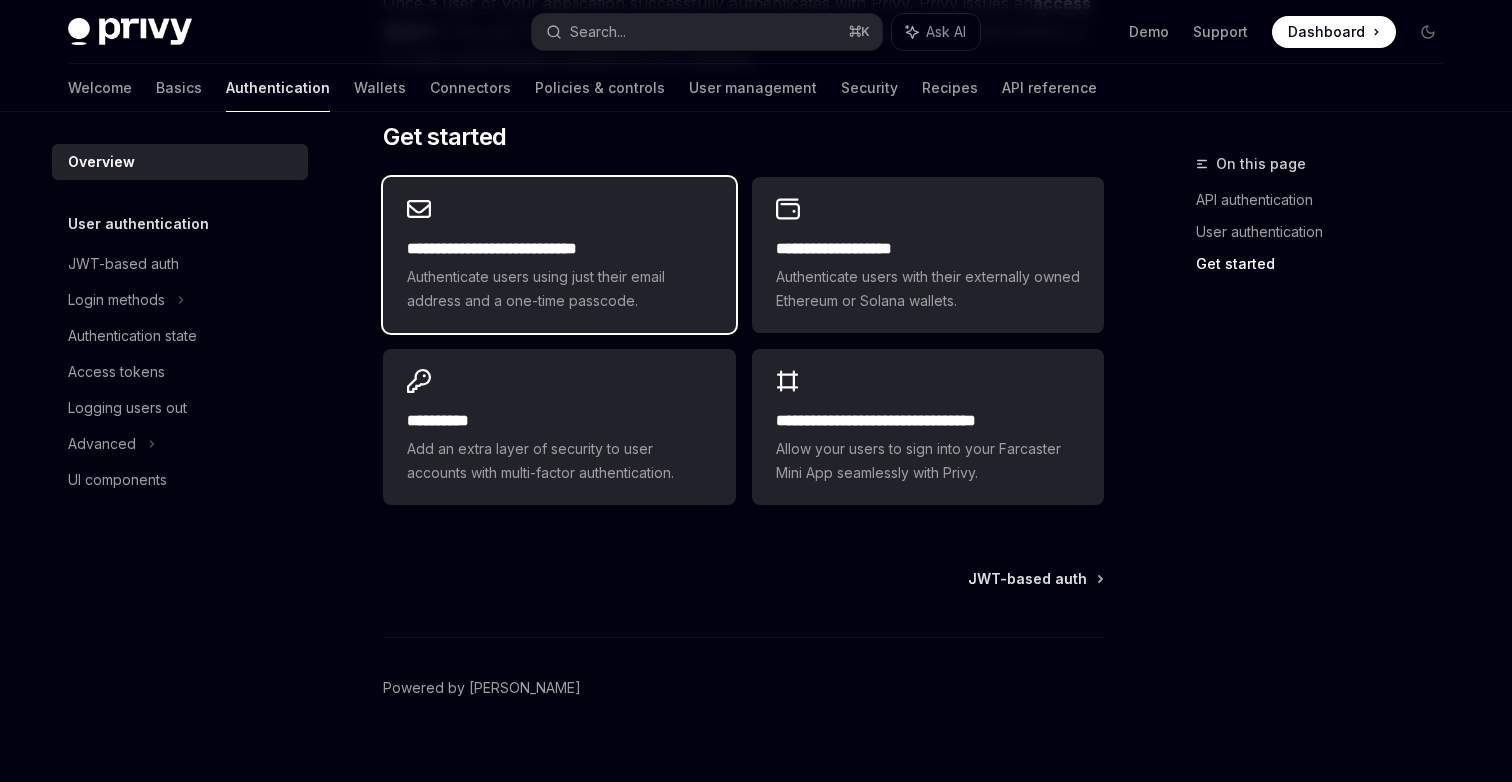 click on "**********" at bounding box center (559, 275) 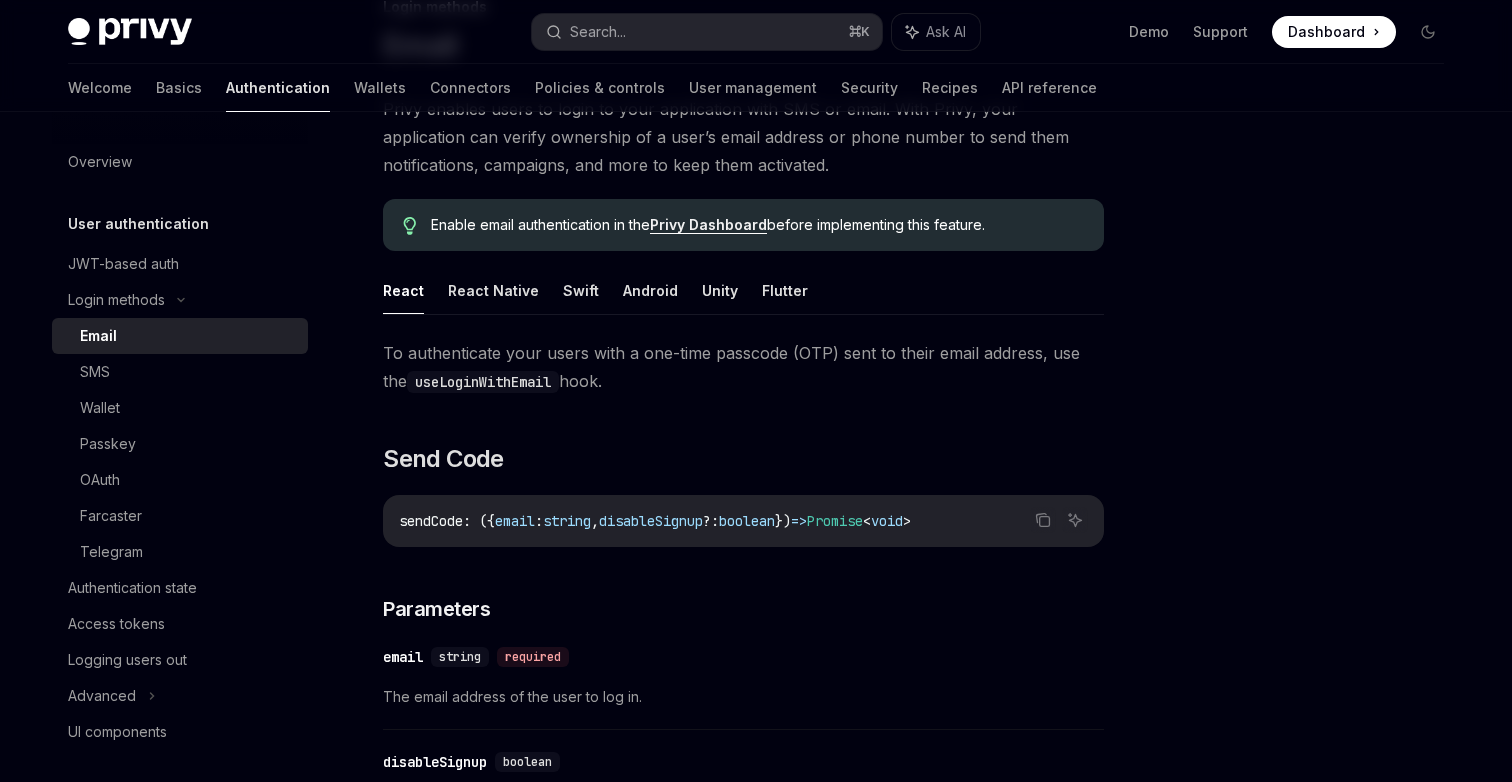scroll, scrollTop: 163, scrollLeft: 0, axis: vertical 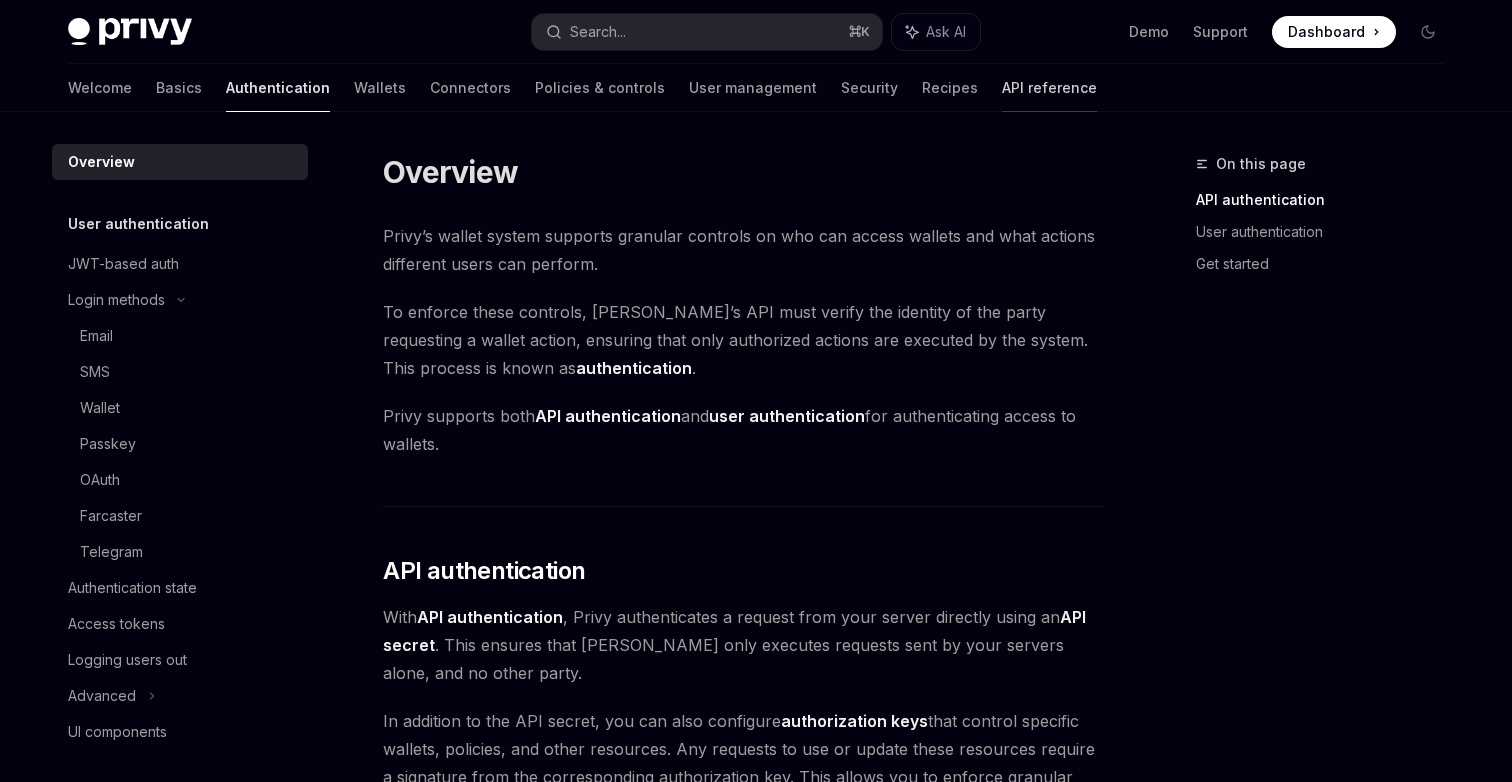 click on "API reference" at bounding box center [1049, 88] 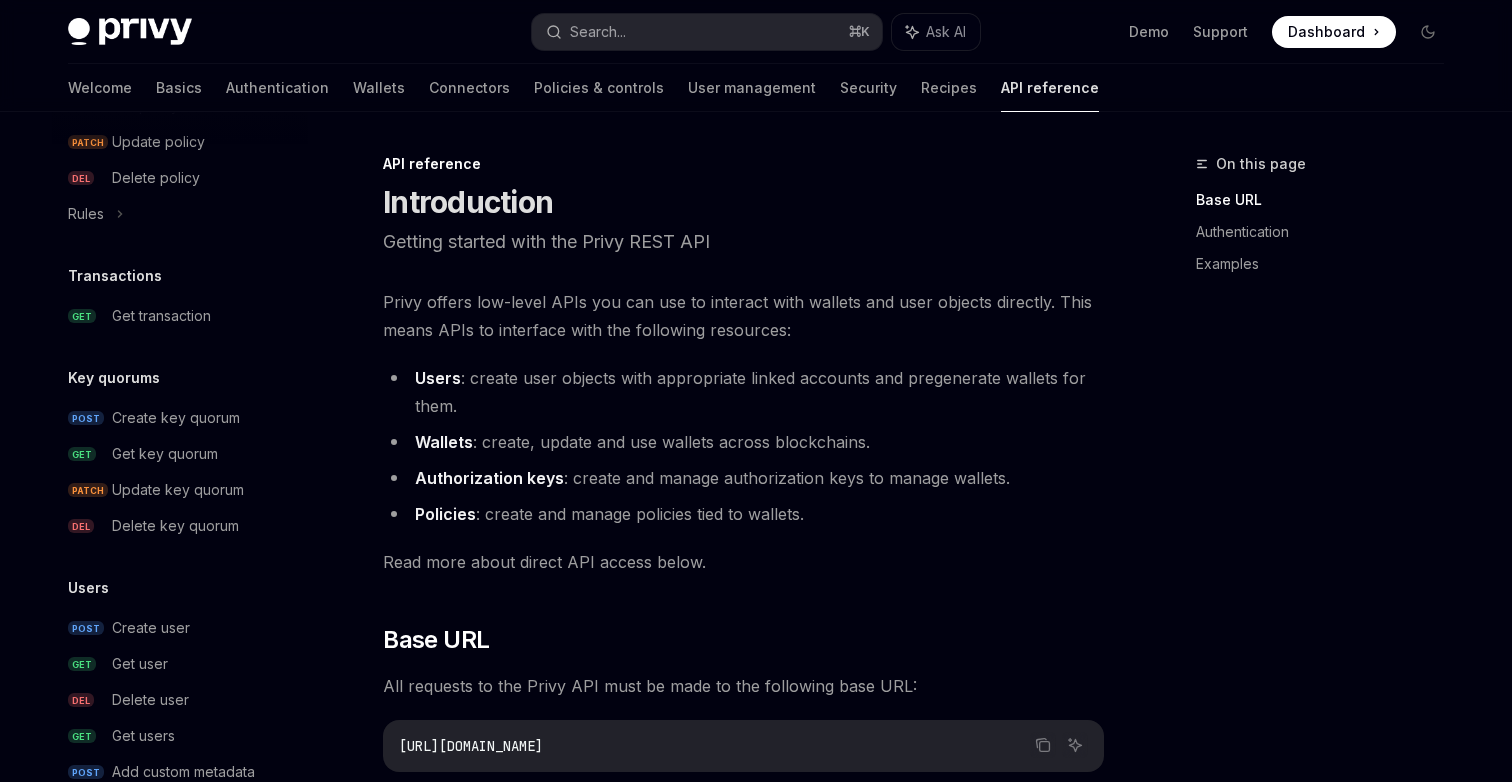 scroll, scrollTop: 1212, scrollLeft: 0, axis: vertical 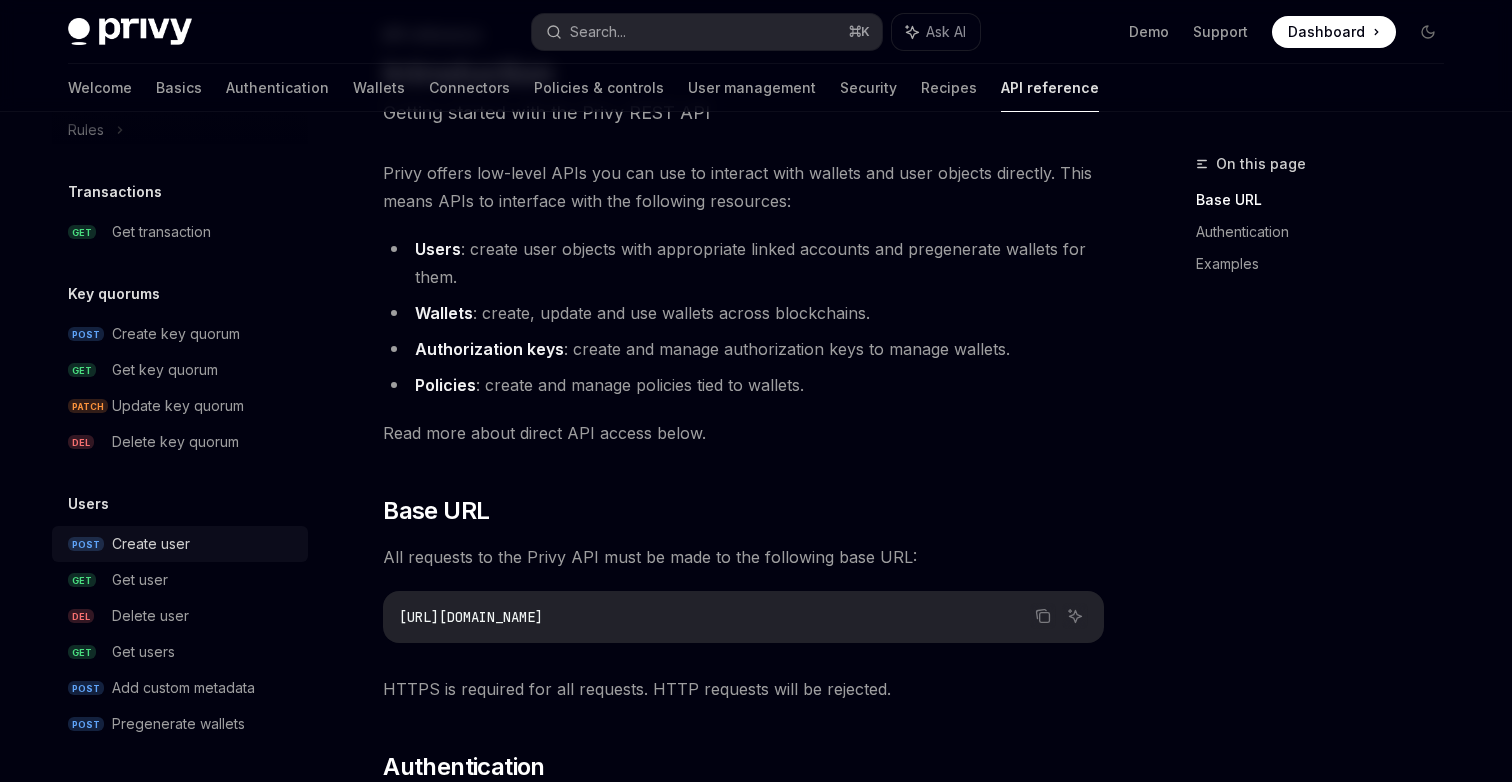 click on "Create user" at bounding box center (151, 544) 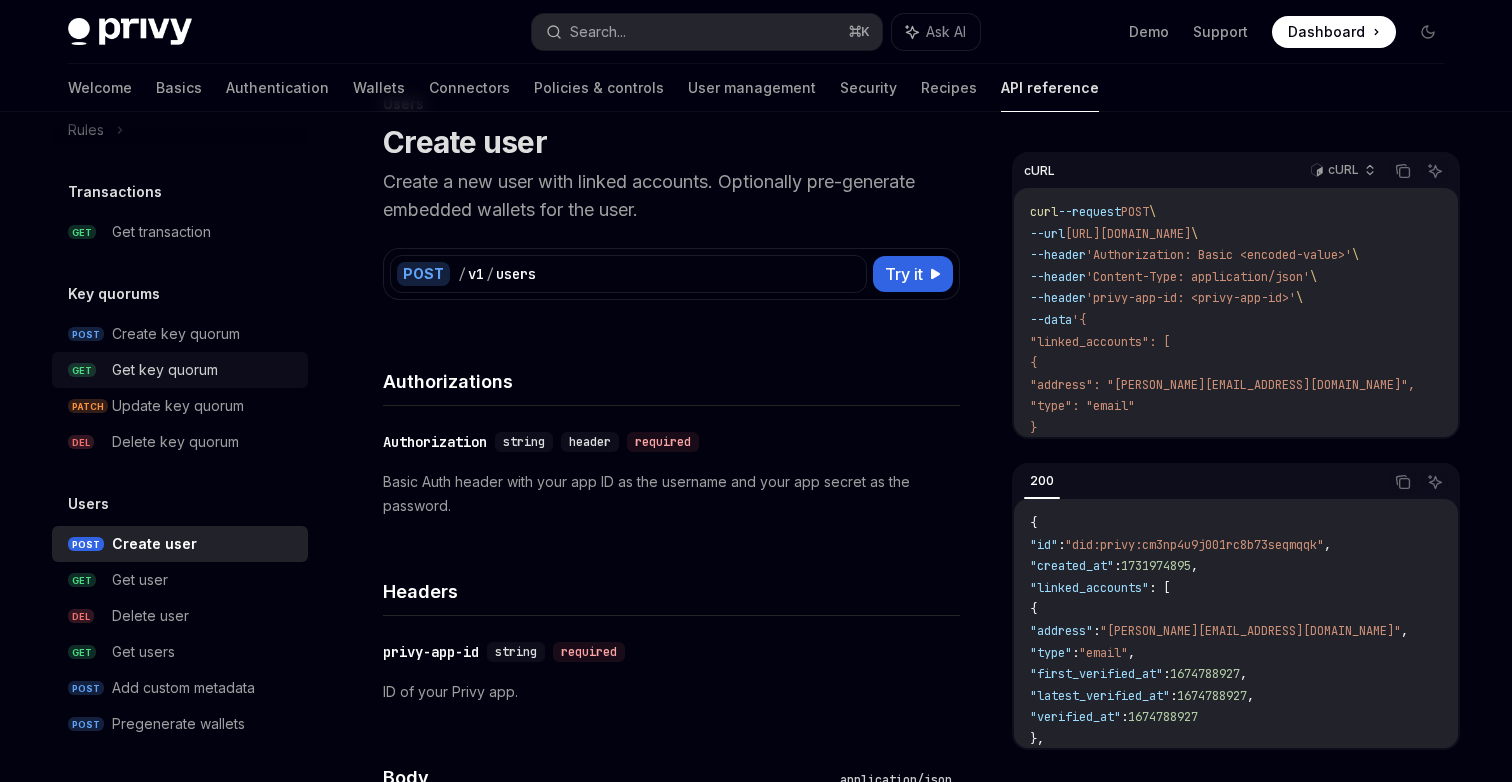 scroll, scrollTop: 51, scrollLeft: 0, axis: vertical 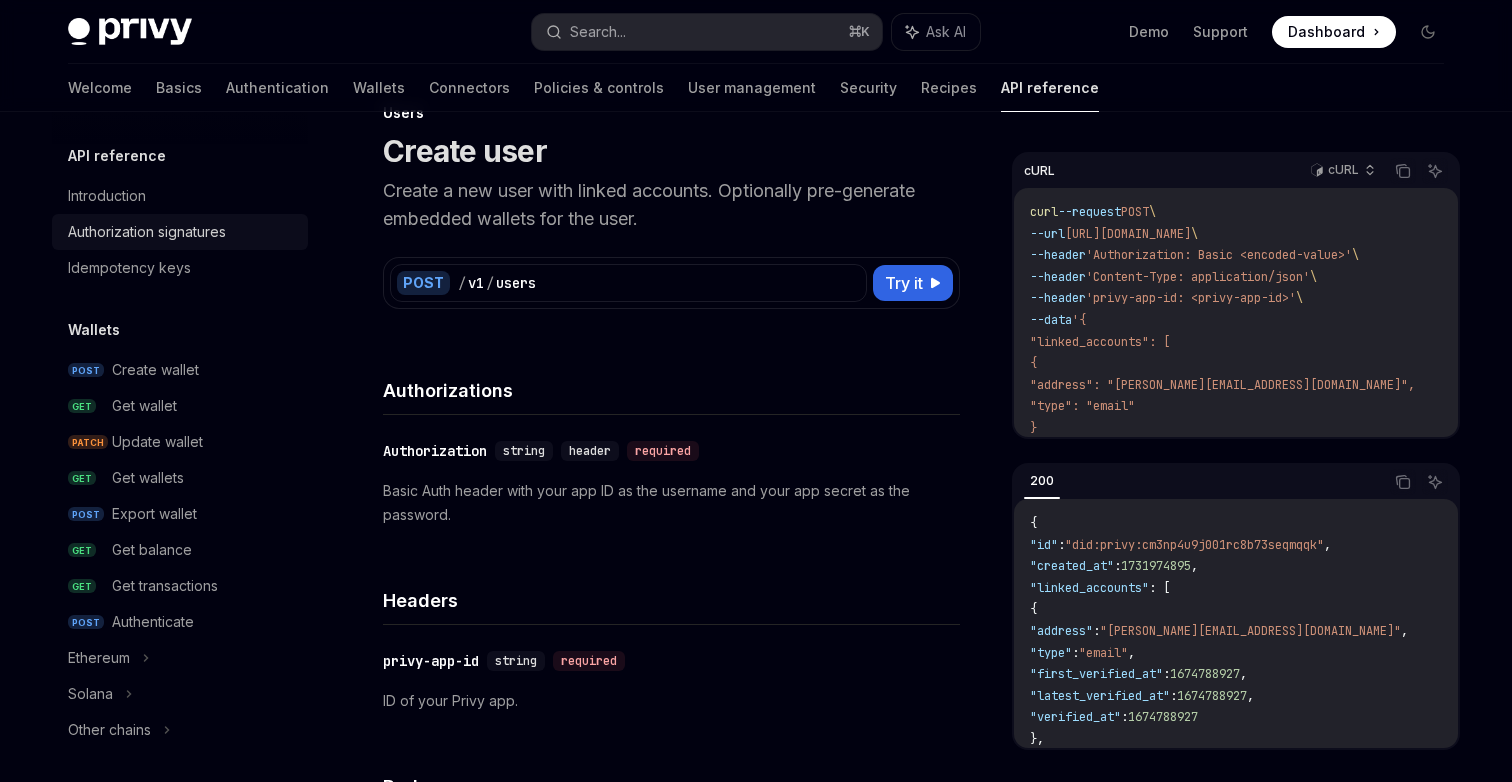 click on "Authorization signatures" at bounding box center (147, 232) 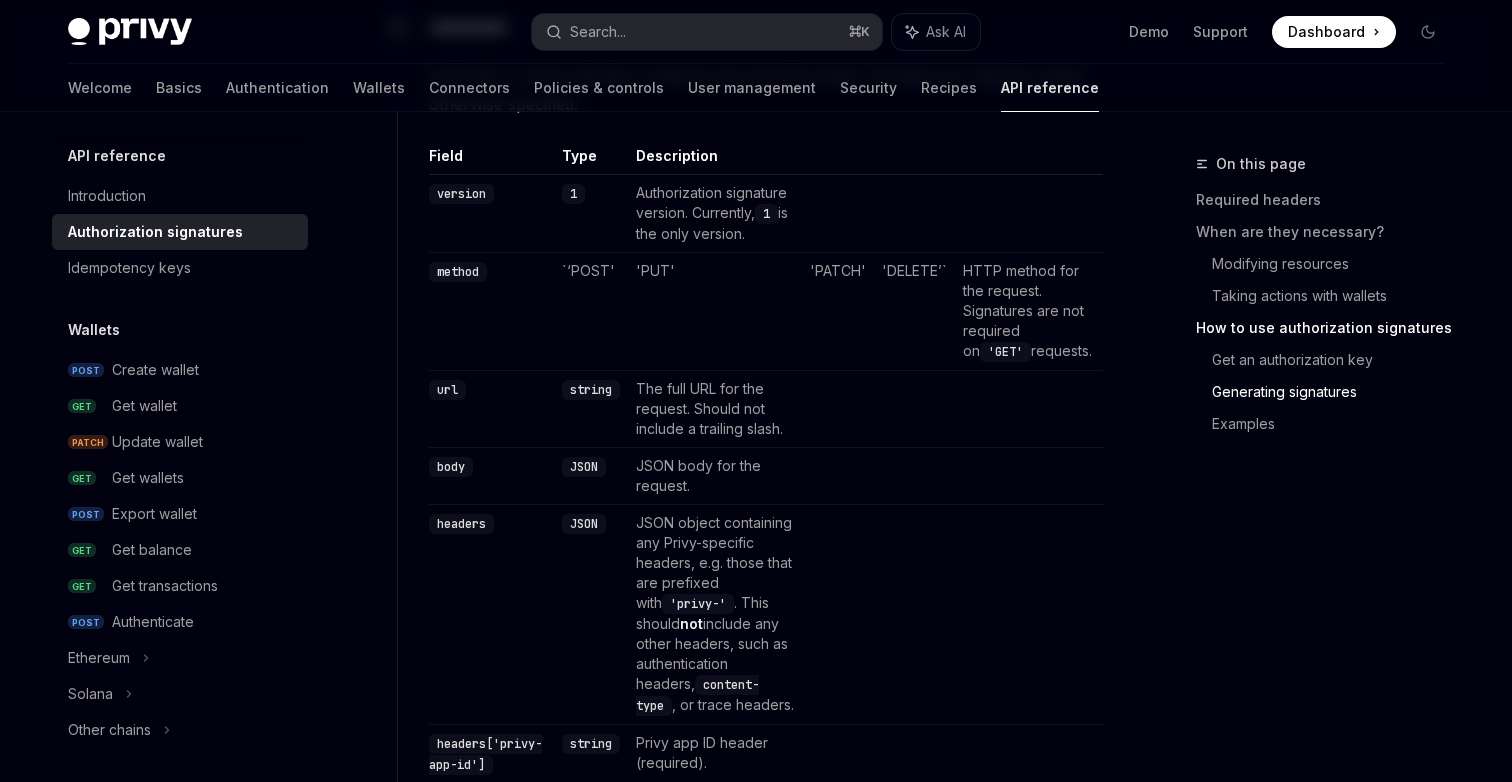 scroll, scrollTop: 3023, scrollLeft: 0, axis: vertical 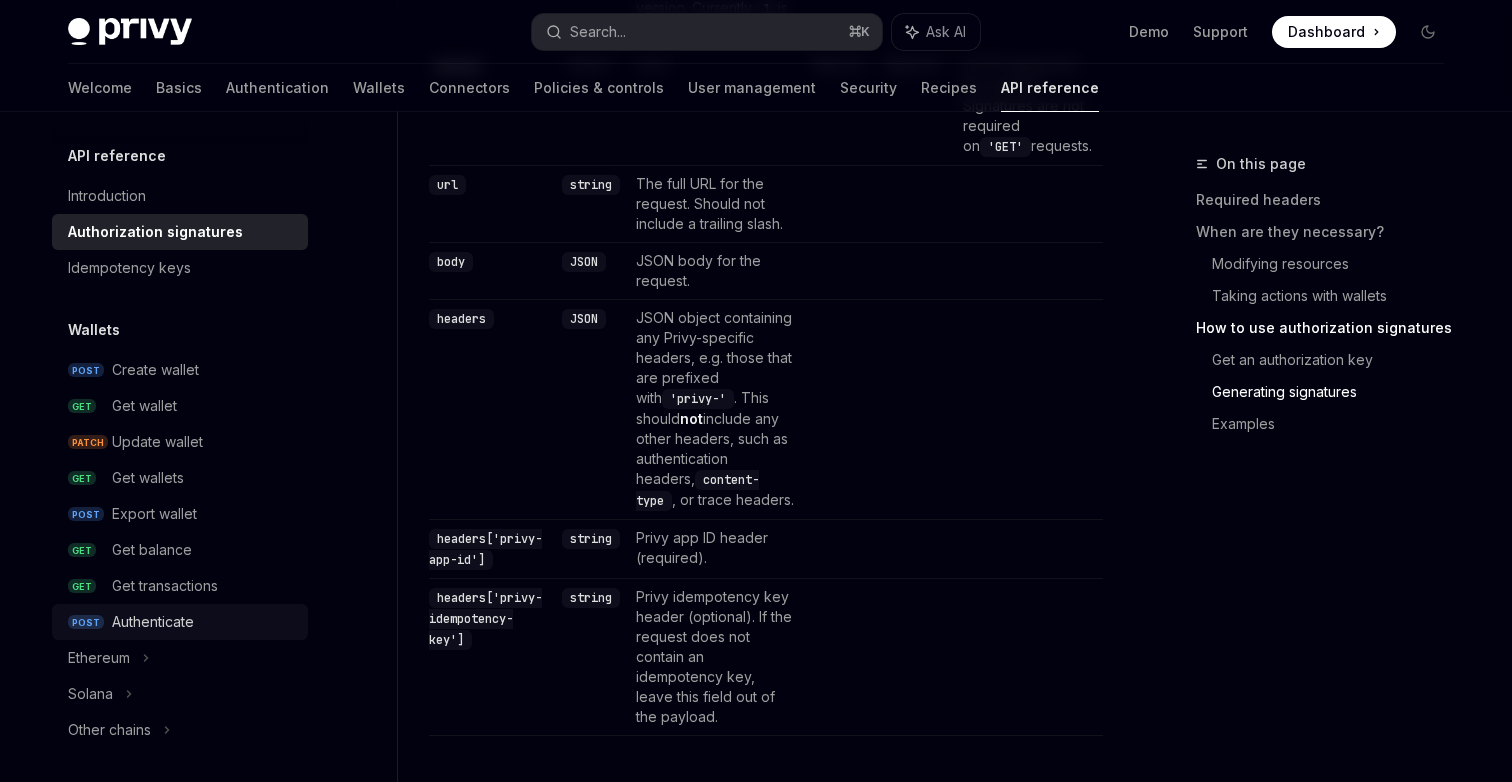 click on "POST Authenticate" at bounding box center (180, 622) 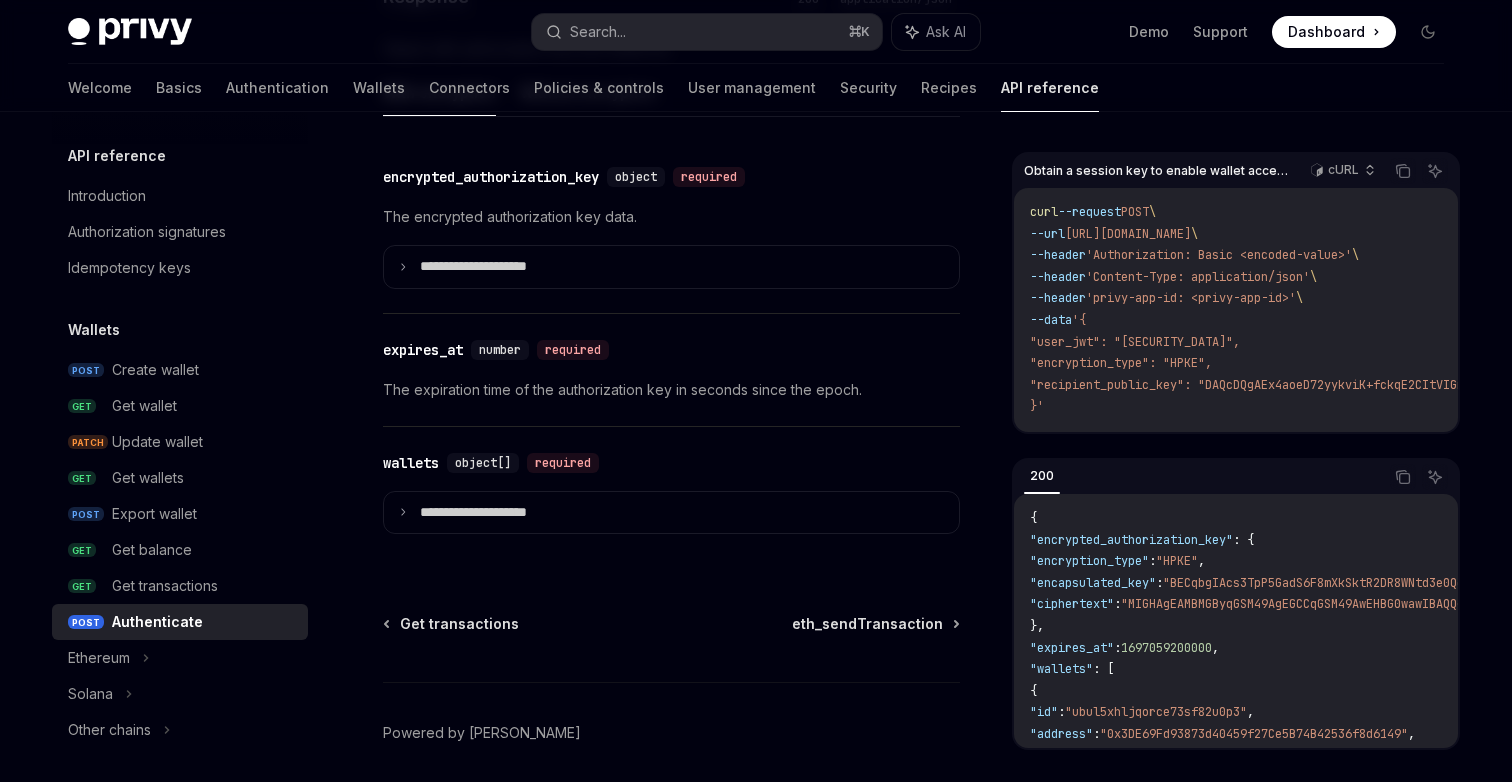 scroll, scrollTop: 1696, scrollLeft: 0, axis: vertical 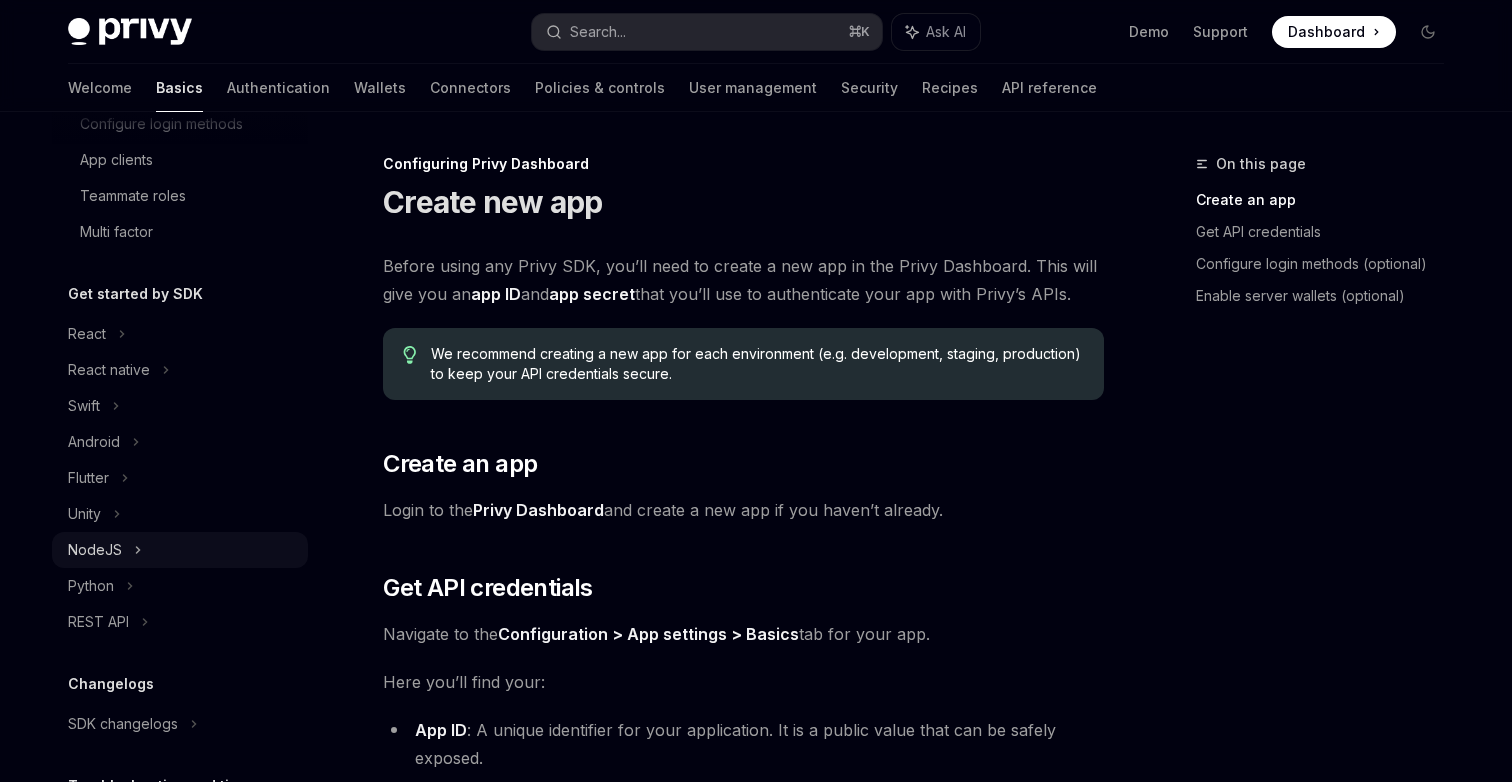 click on "NodeJS" at bounding box center [95, 550] 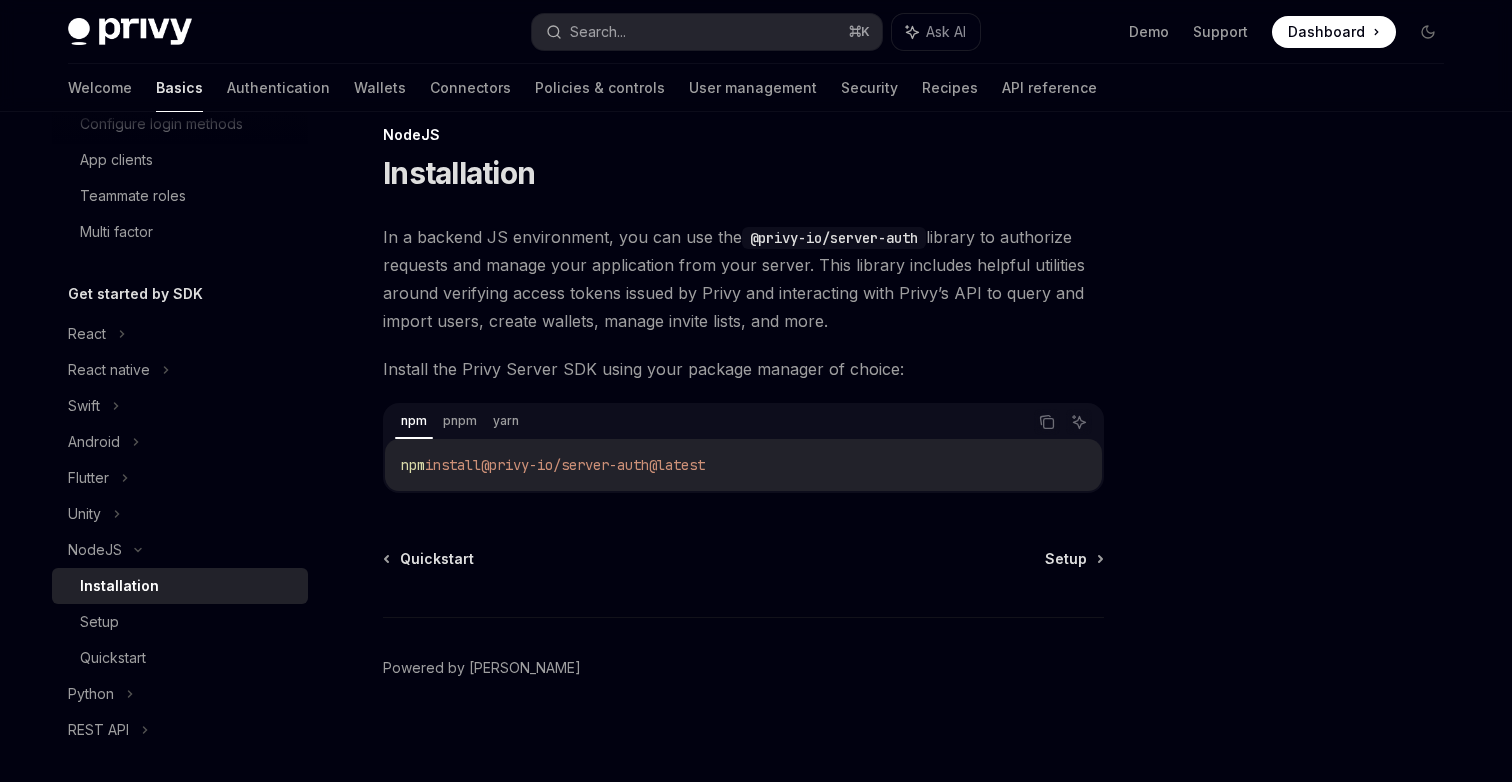 scroll, scrollTop: 37, scrollLeft: 0, axis: vertical 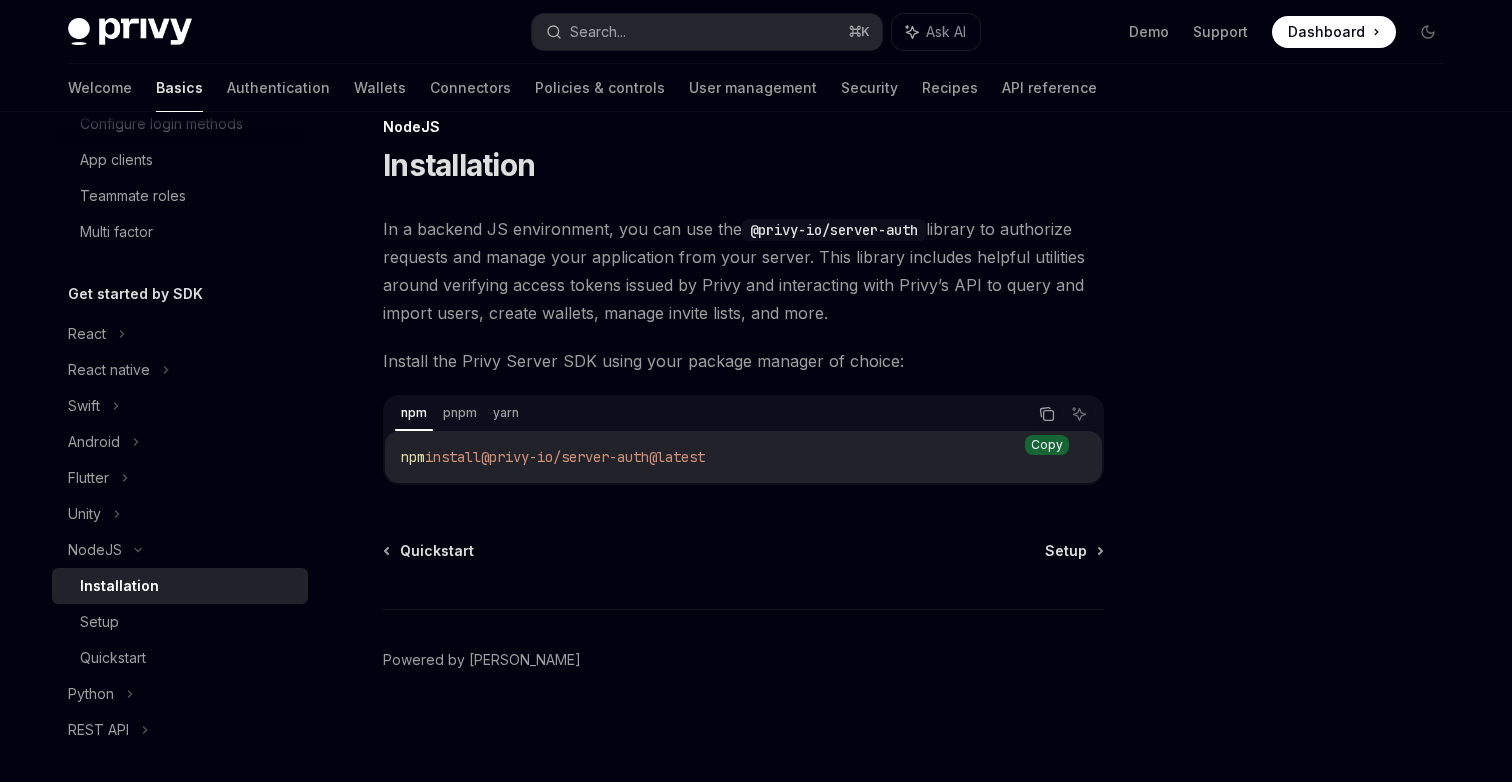 click at bounding box center (1047, 414) 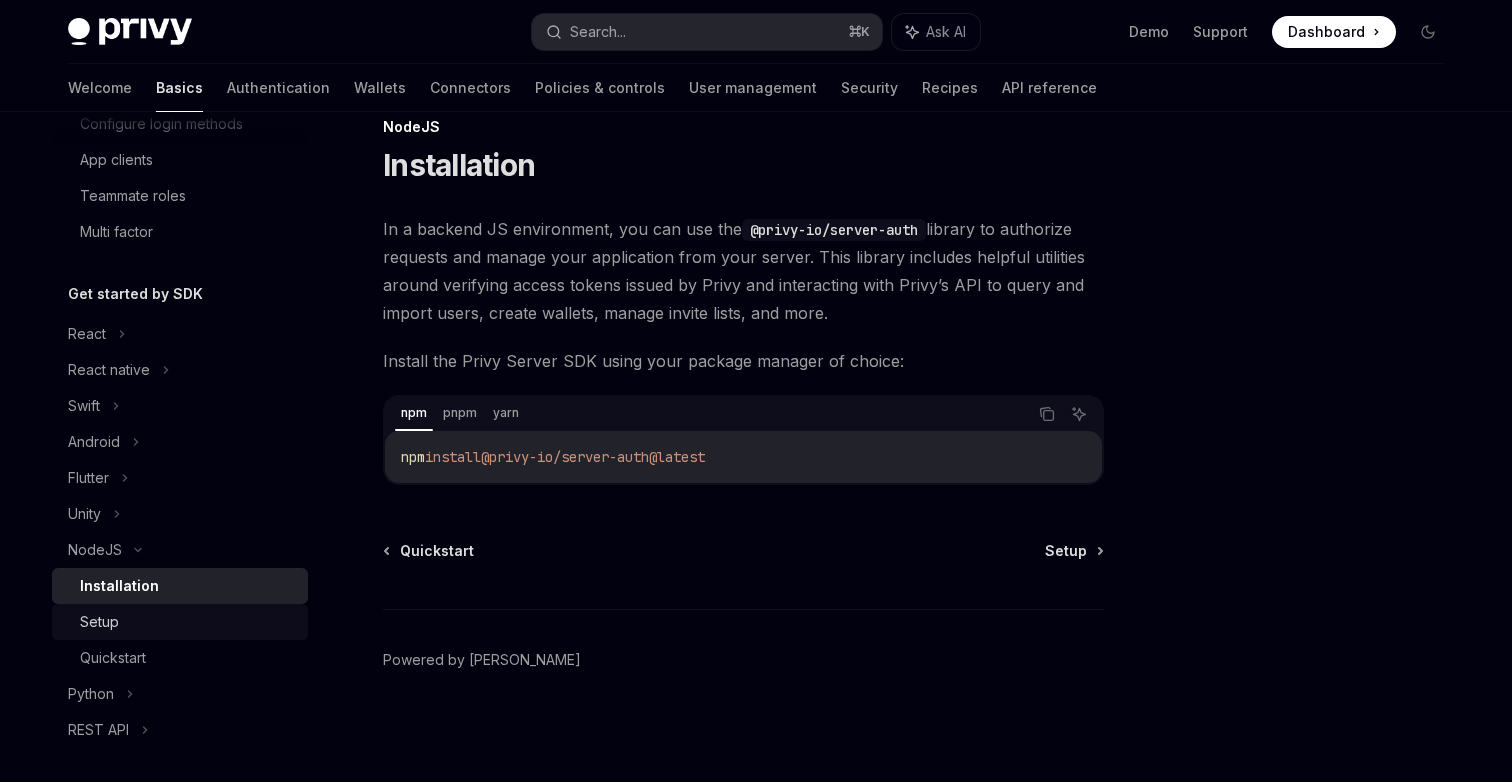 click on "Setup" at bounding box center [188, 622] 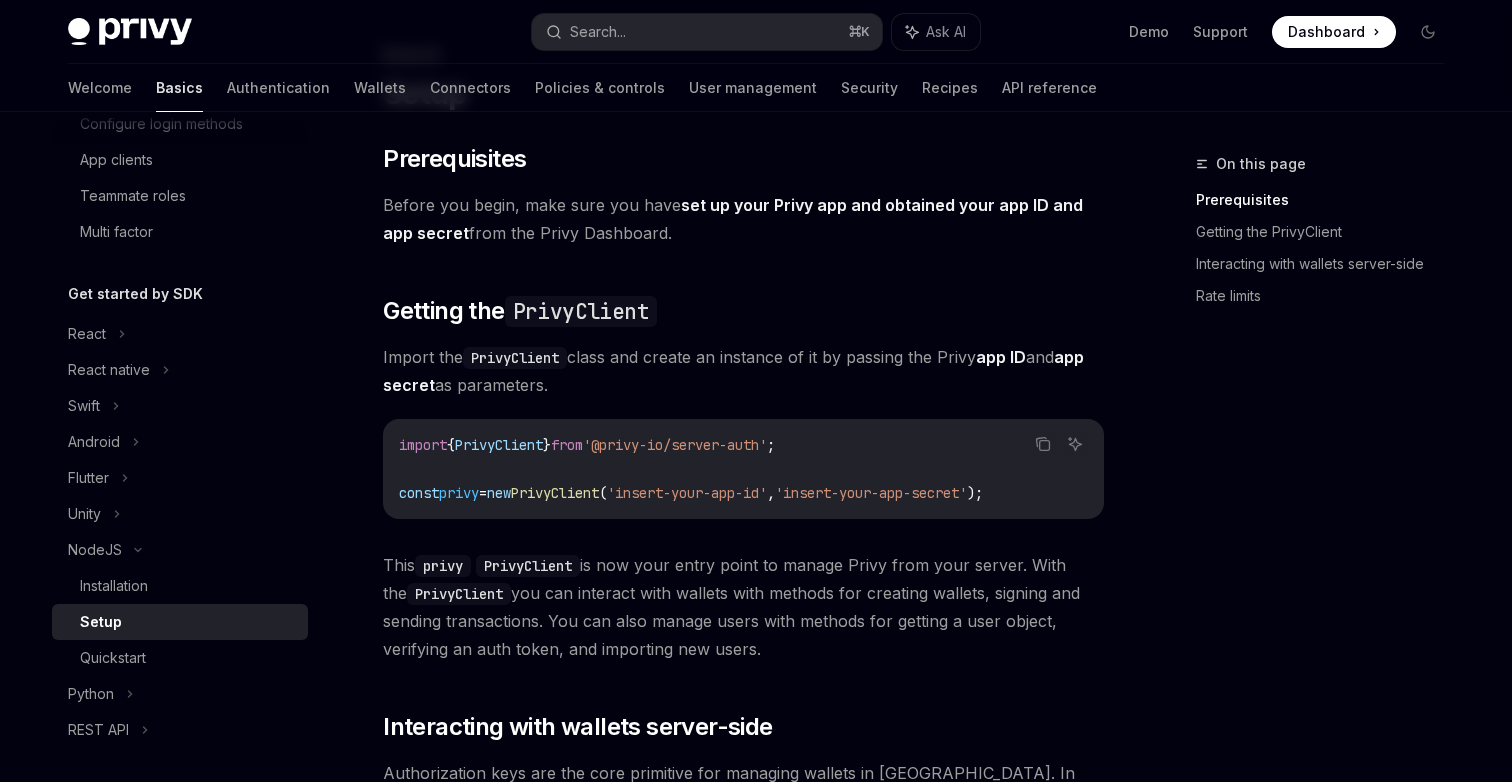 scroll, scrollTop: 122, scrollLeft: 0, axis: vertical 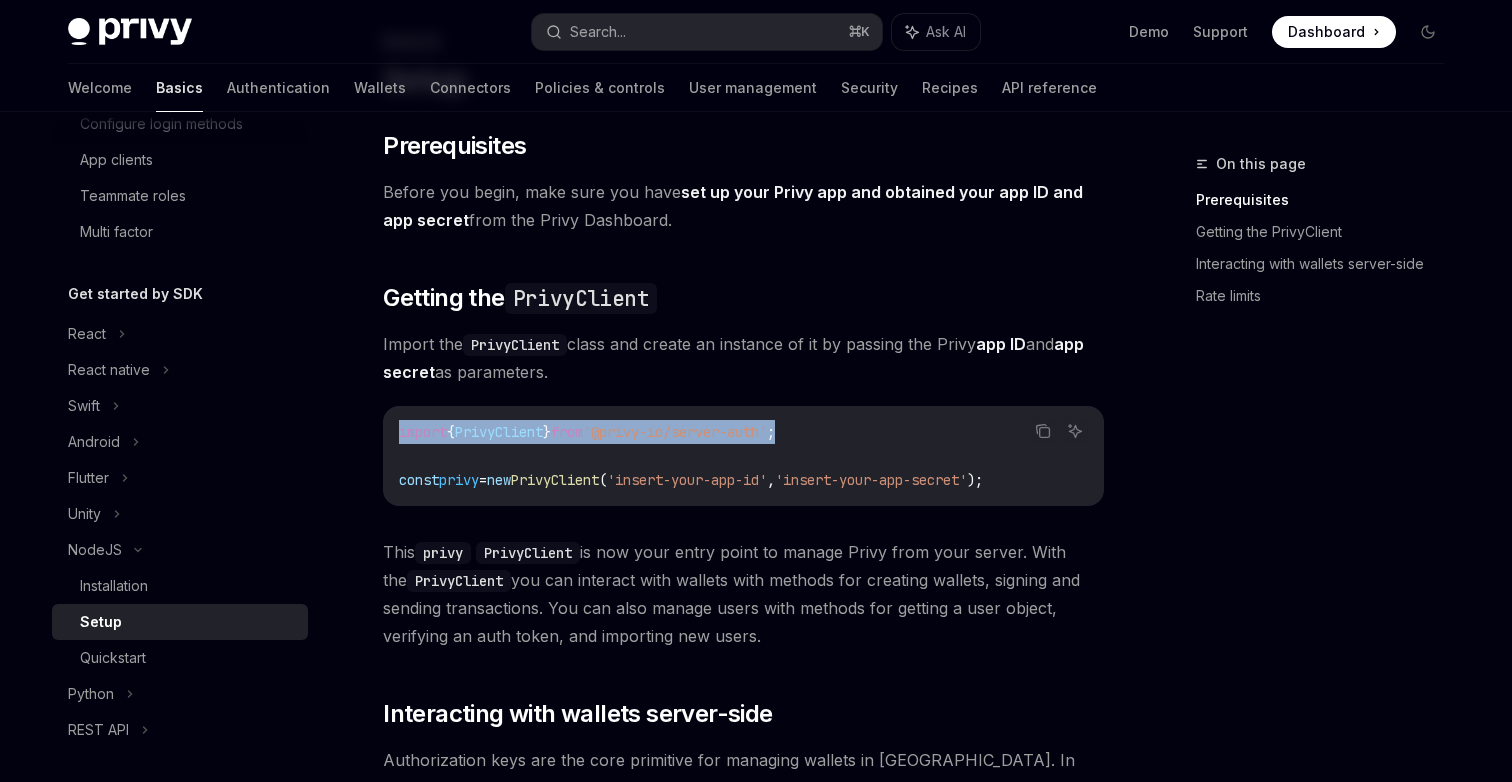 drag, startPoint x: 828, startPoint y: 433, endPoint x: 376, endPoint y: 433, distance: 452 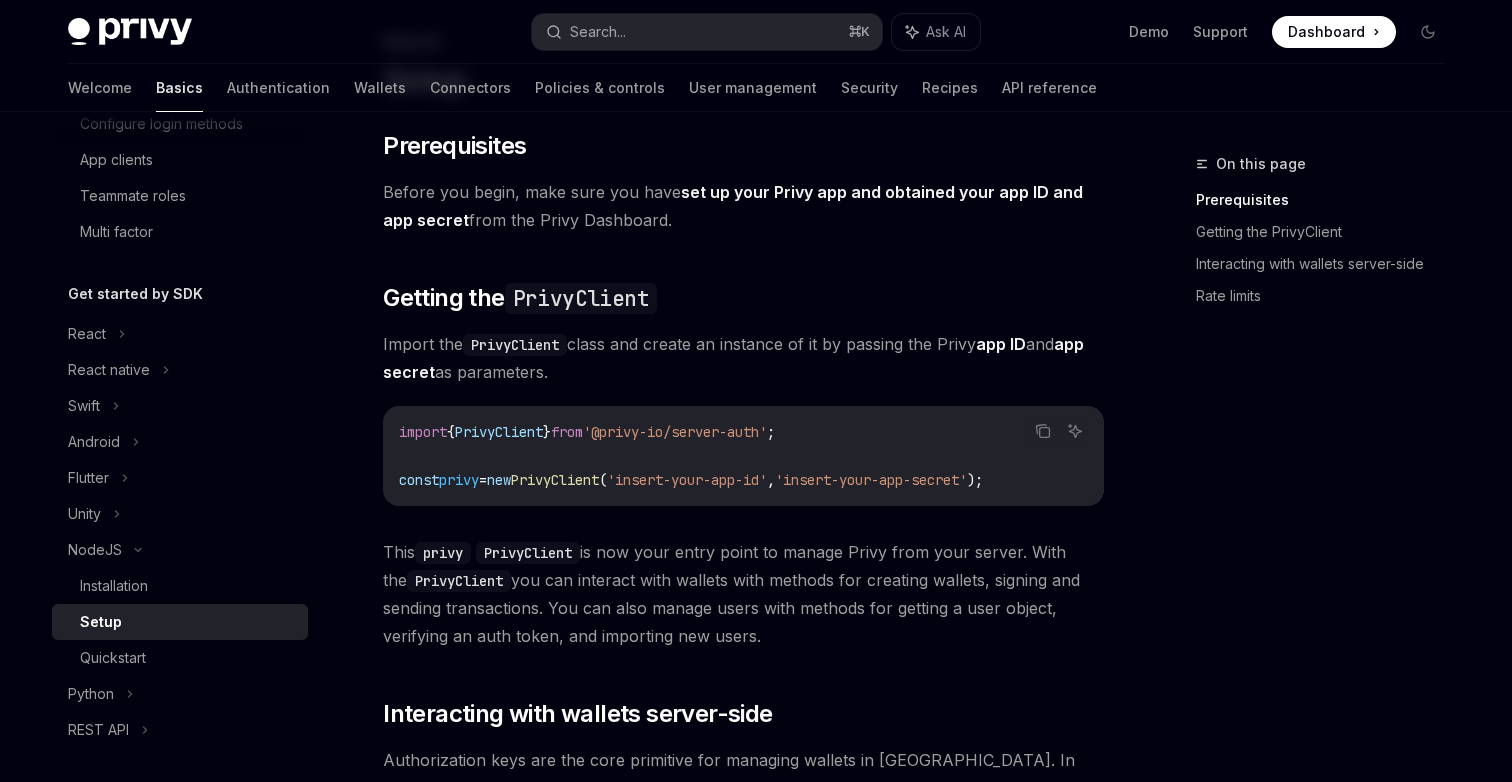 click on "import  { PrivyClient }  from  '@privy-io/server-auth' ;
const  privy  =  new  PrivyClient ( 'insert-your-app-id' ,  'insert-your-app-secret' );" at bounding box center [743, 456] 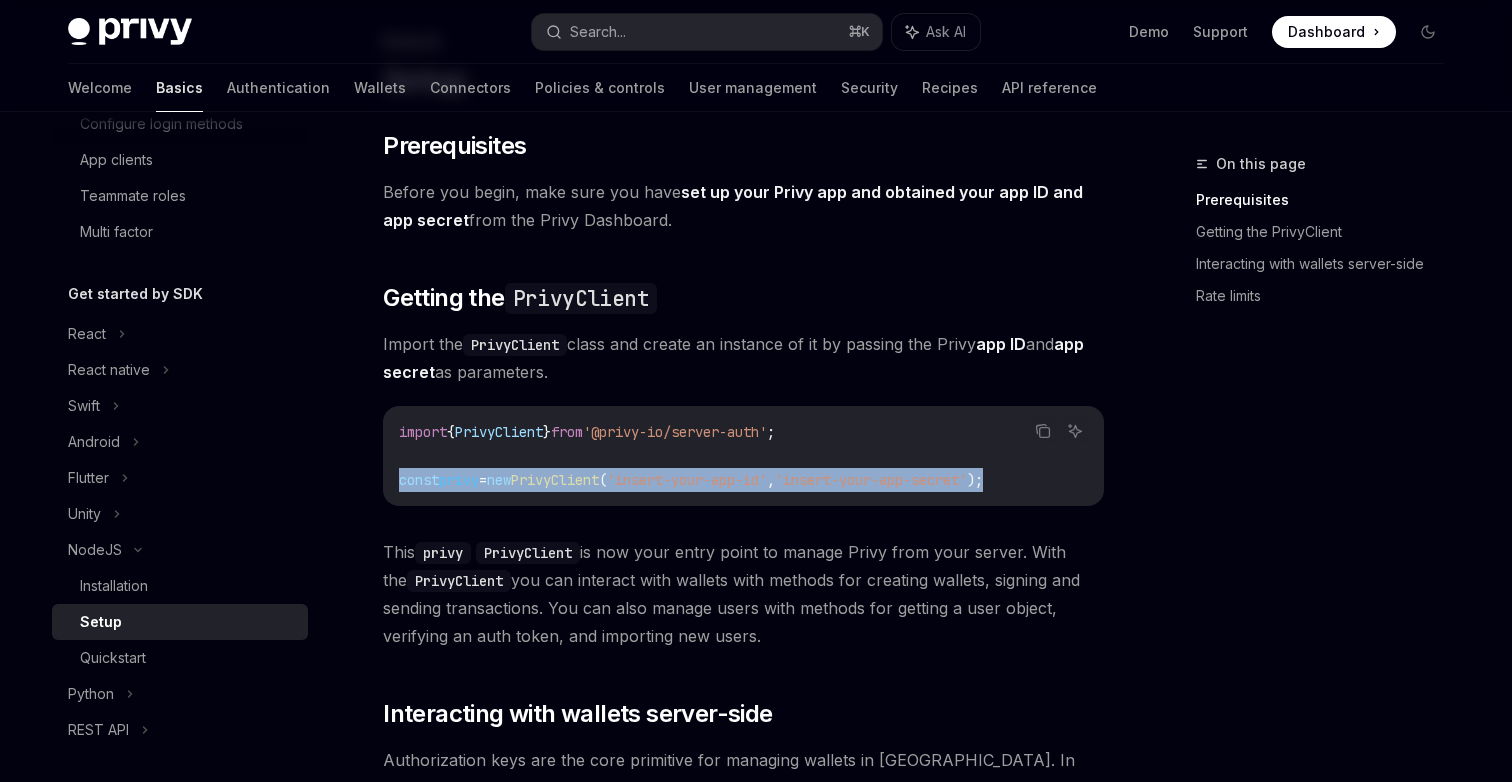 drag, startPoint x: 1071, startPoint y: 488, endPoint x: 413, endPoint y: 495, distance: 658.03723 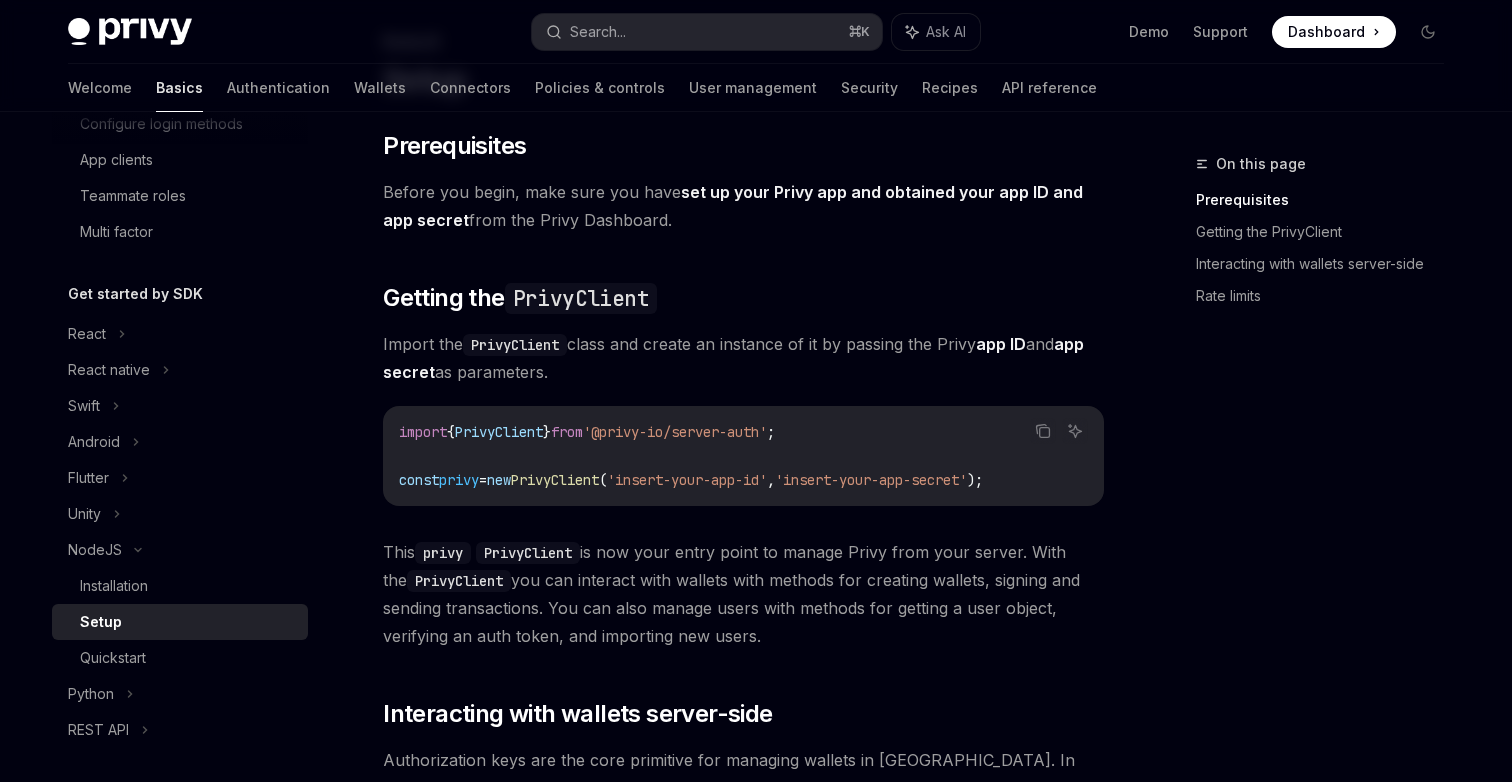 click on "This  privy   PrivyClient  is now your entry point to manage Privy from your server. With the  PrivyClient  you can interact with wallets with methods for creating wallets, signing and sending transactions. You can also manage users with methods for getting a user object, verifying an auth token, and importing new users." at bounding box center (743, 594) 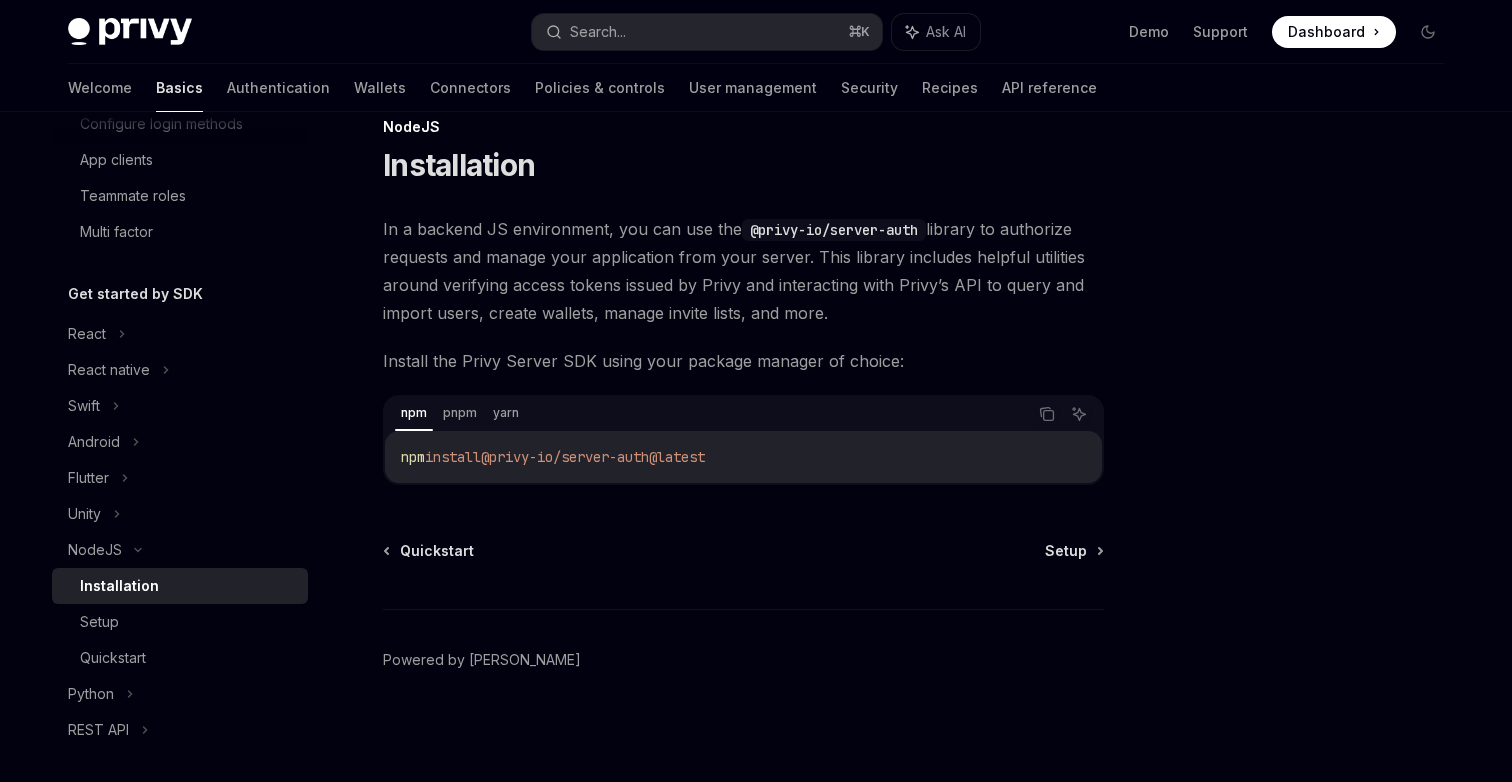 scroll, scrollTop: 37, scrollLeft: 0, axis: vertical 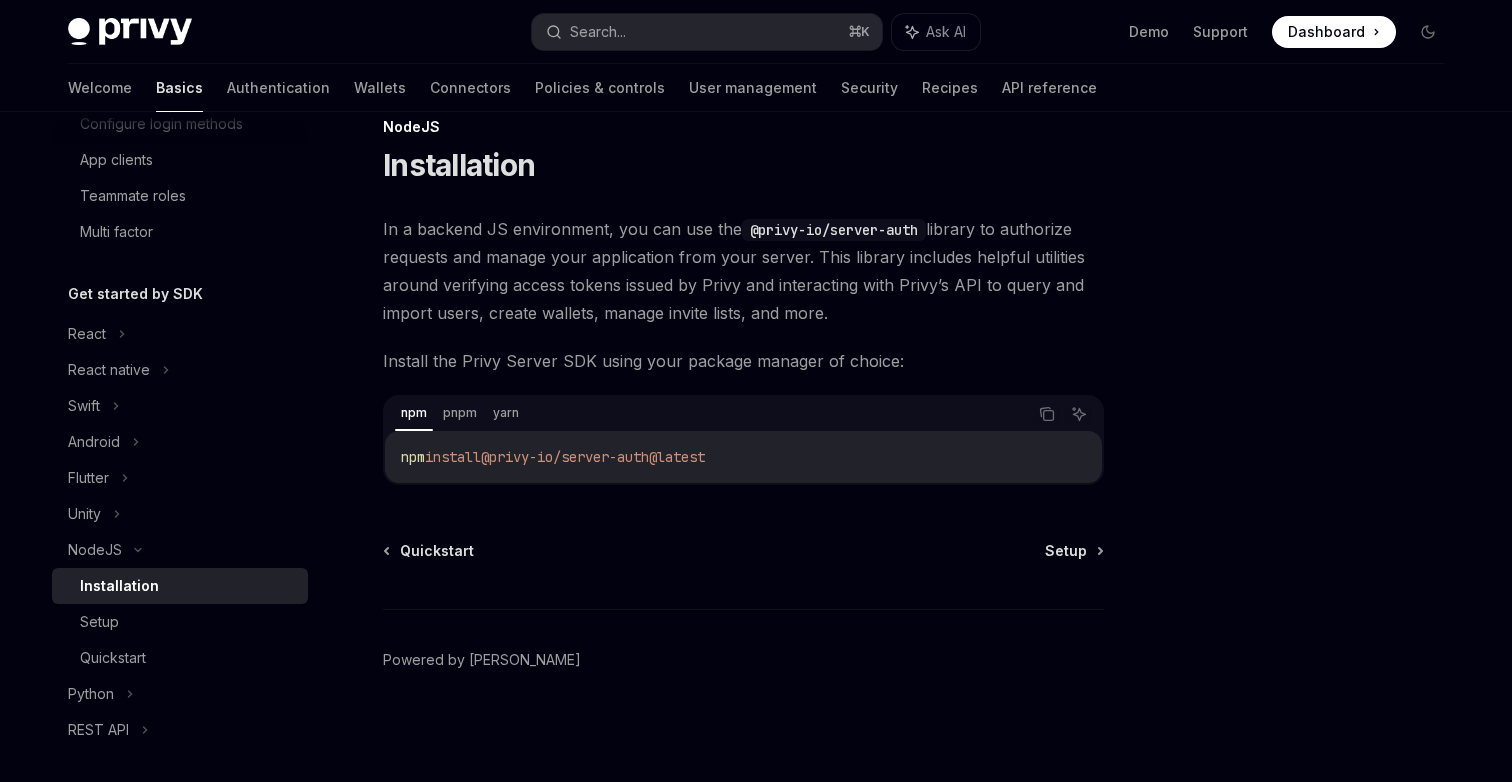 type on "*" 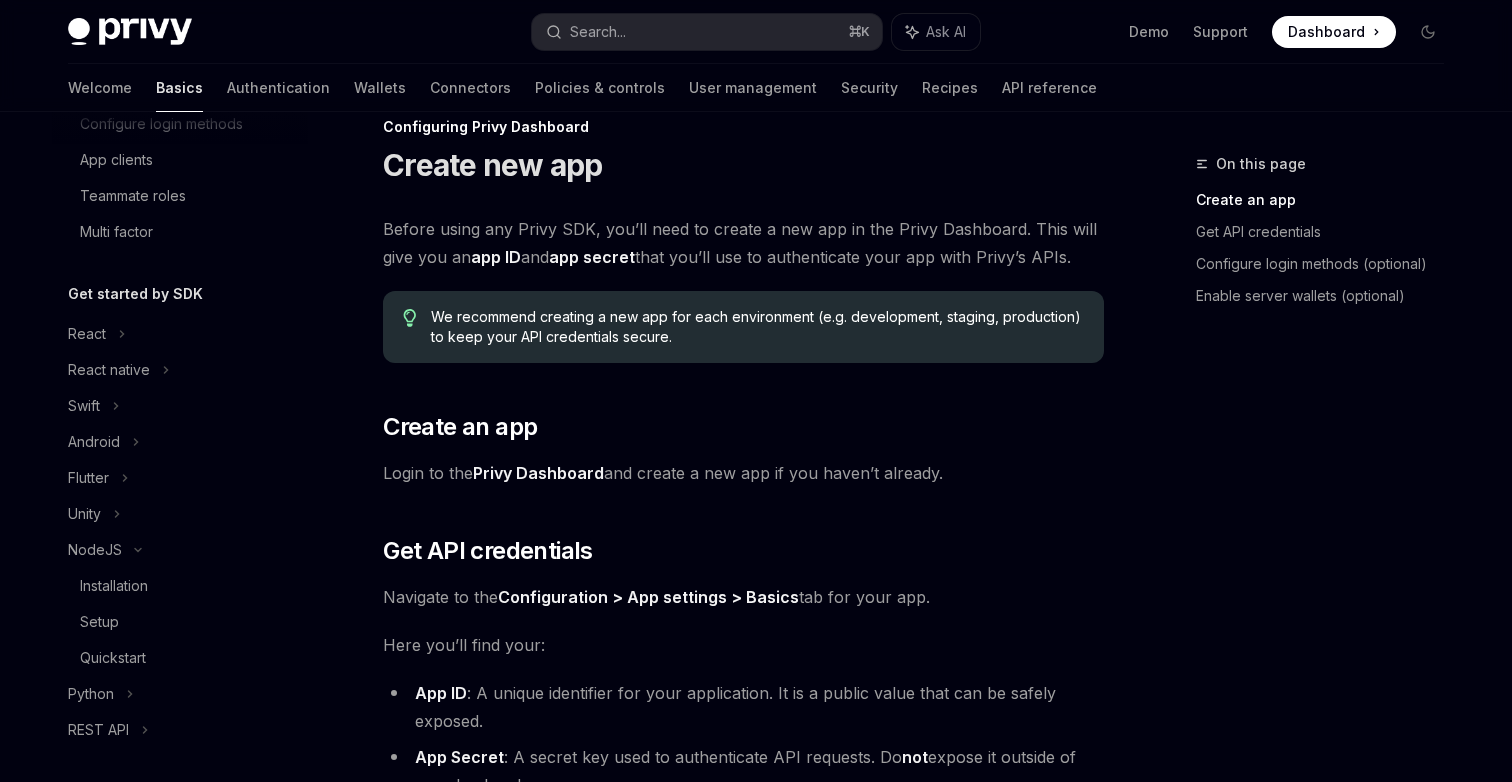 scroll, scrollTop: 0, scrollLeft: 0, axis: both 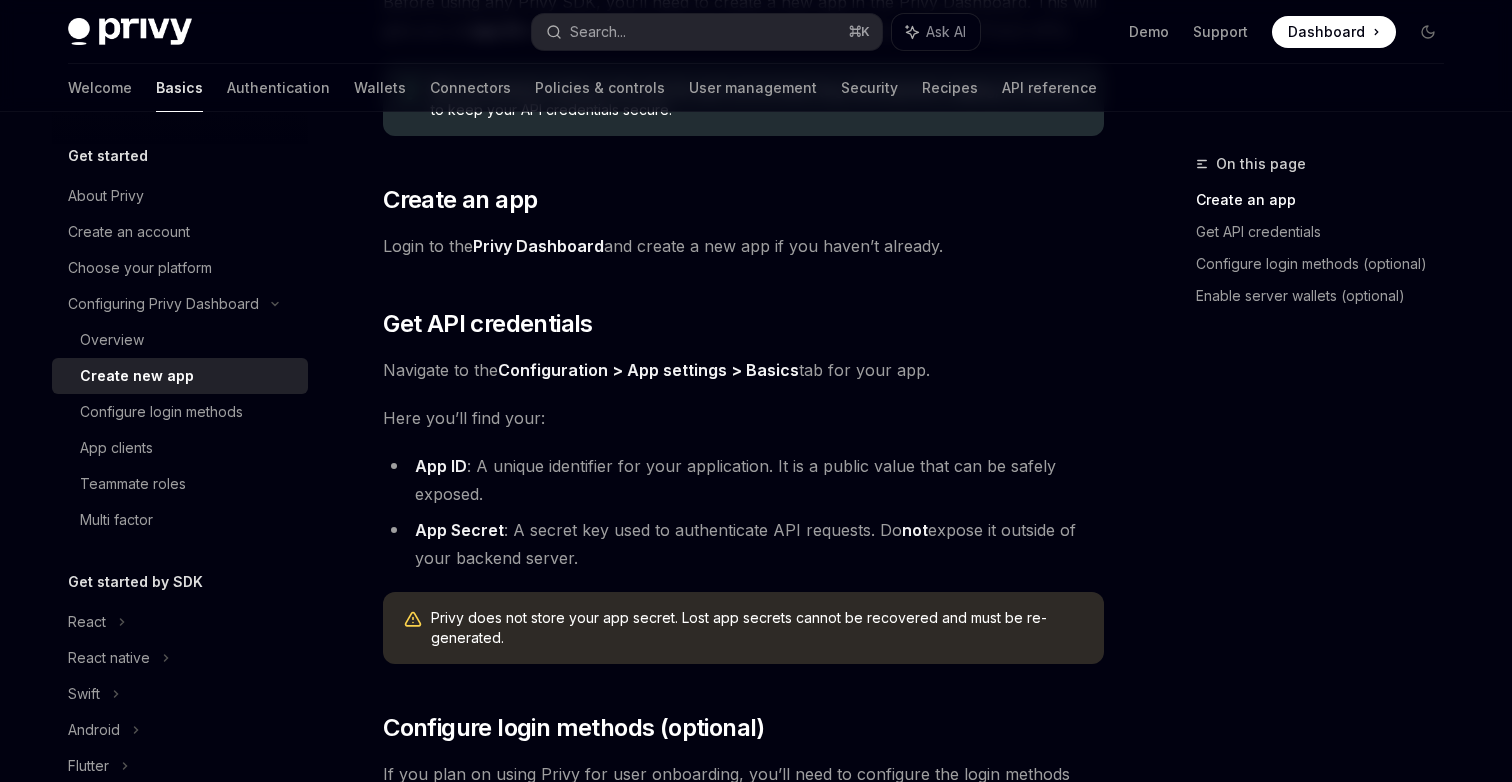 click on "Privy Dashboard" at bounding box center [538, 246] 